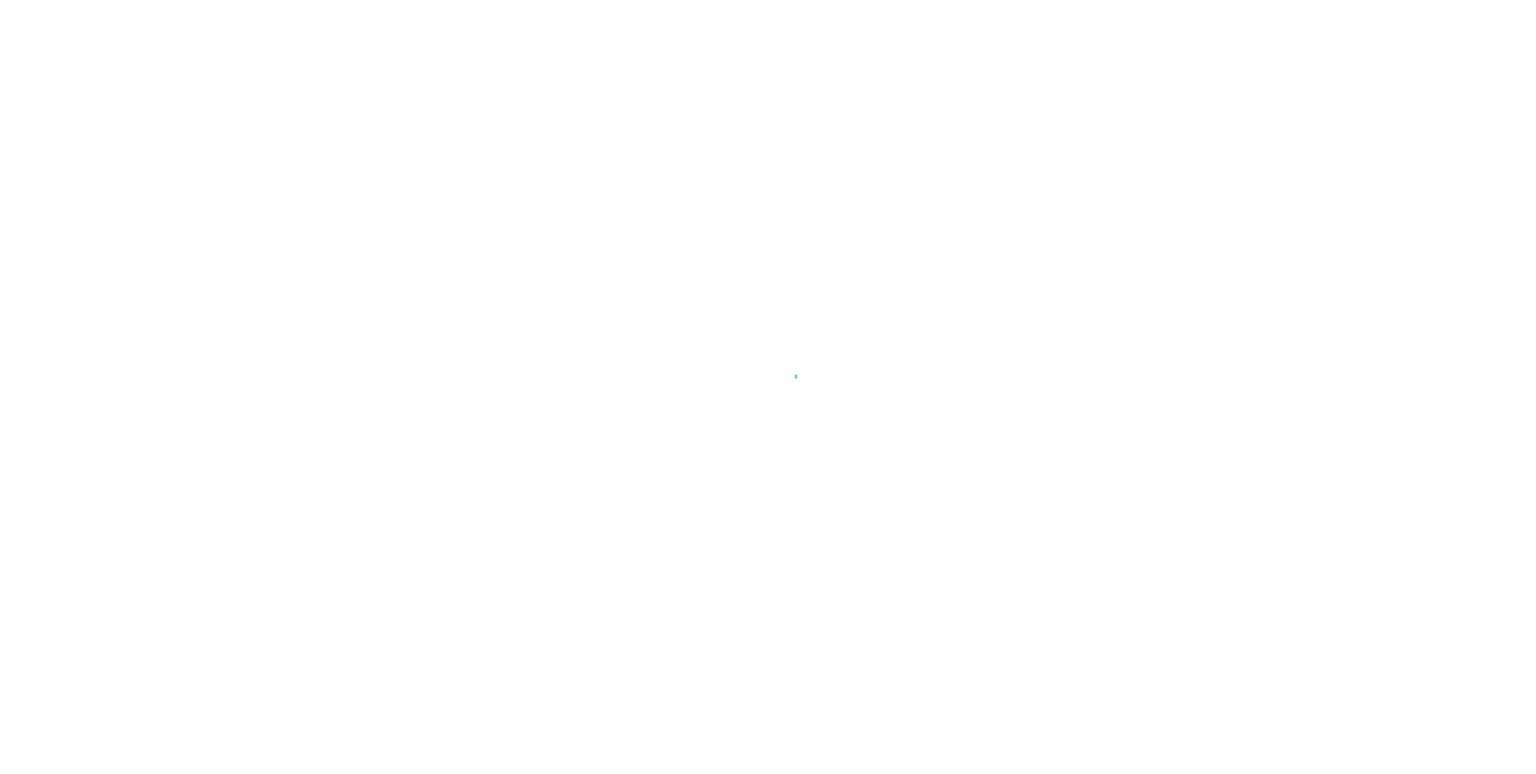scroll, scrollTop: 0, scrollLeft: 0, axis: both 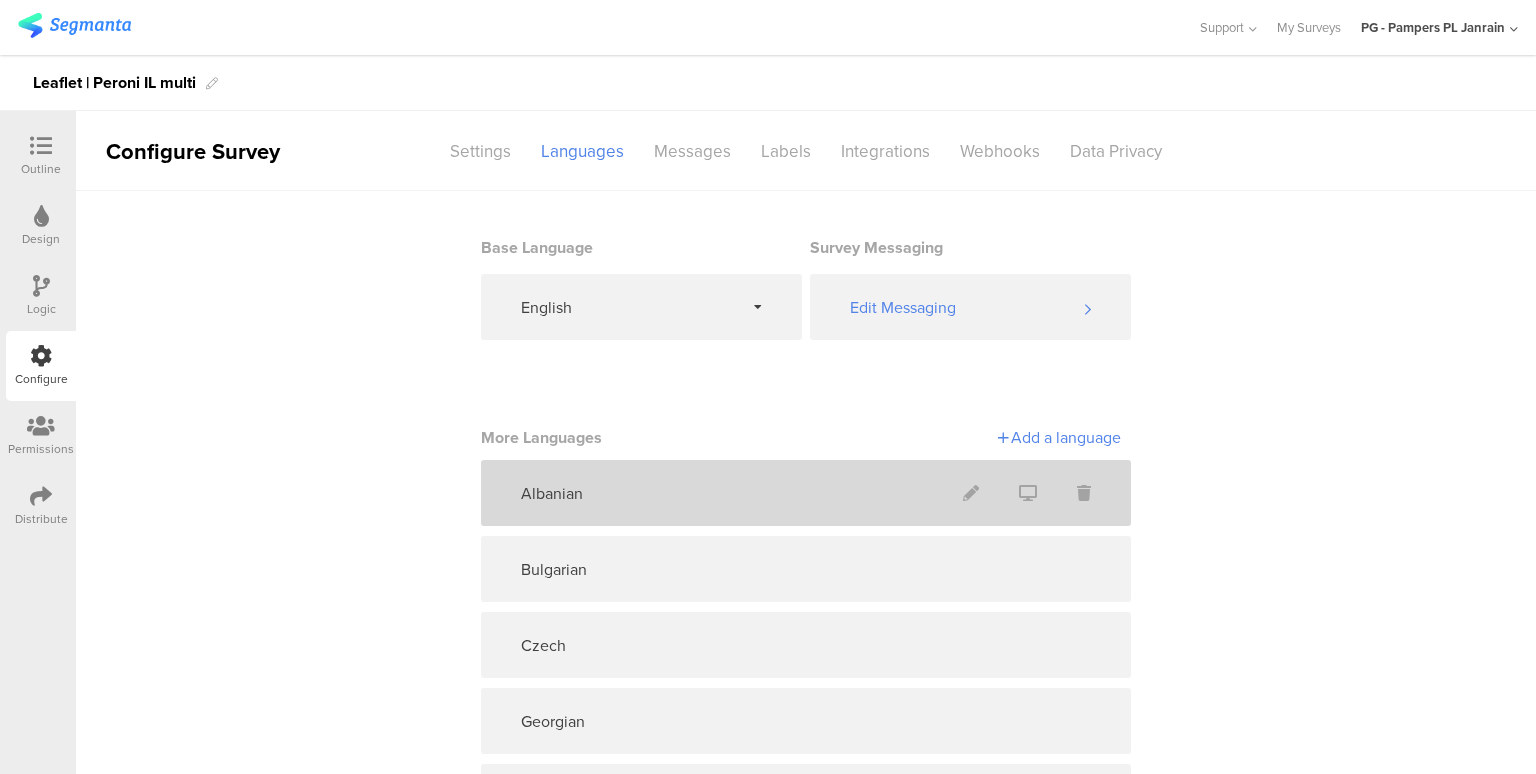 click on "Albanian" at bounding box center (806, 493) 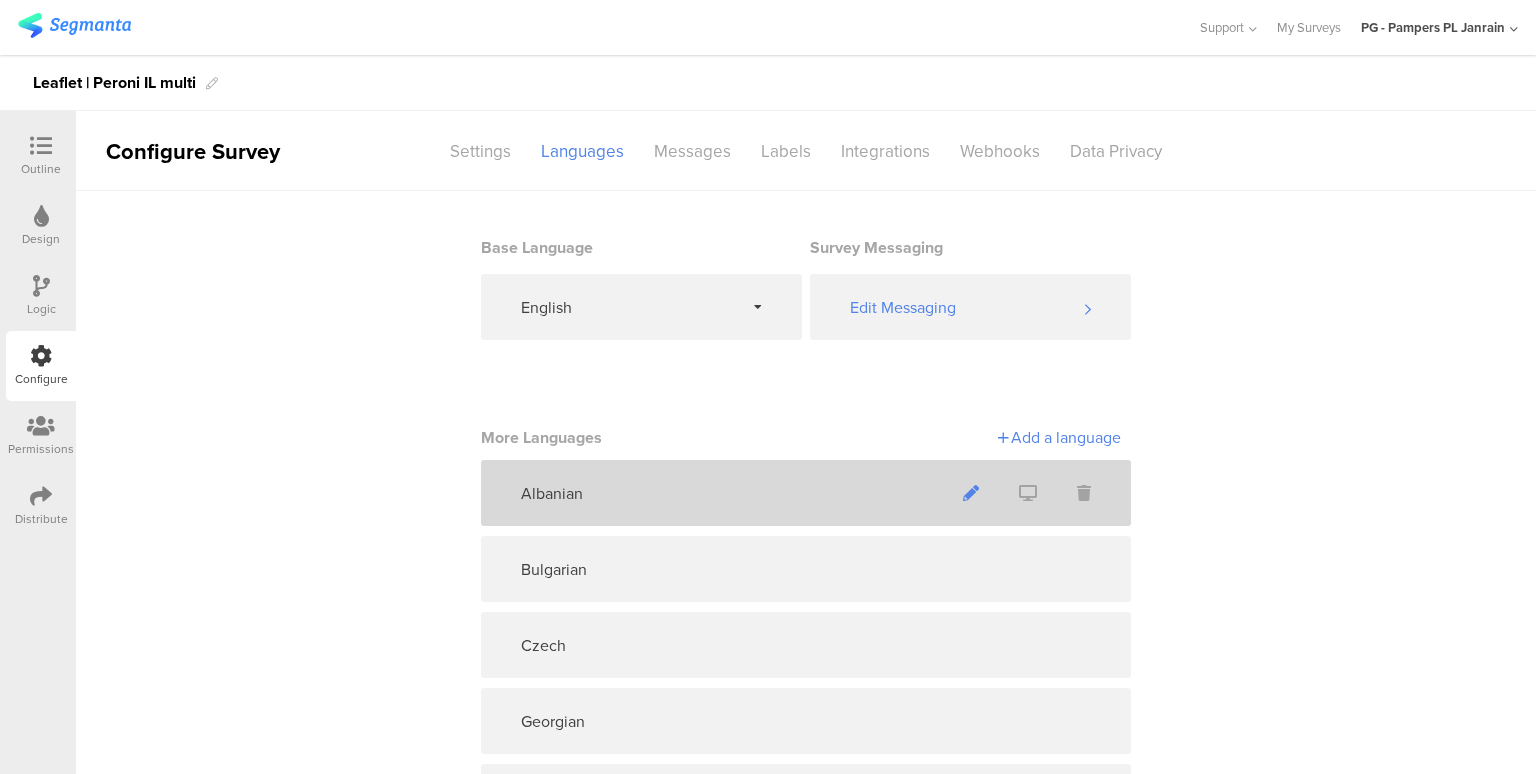 click at bounding box center [971, 493] 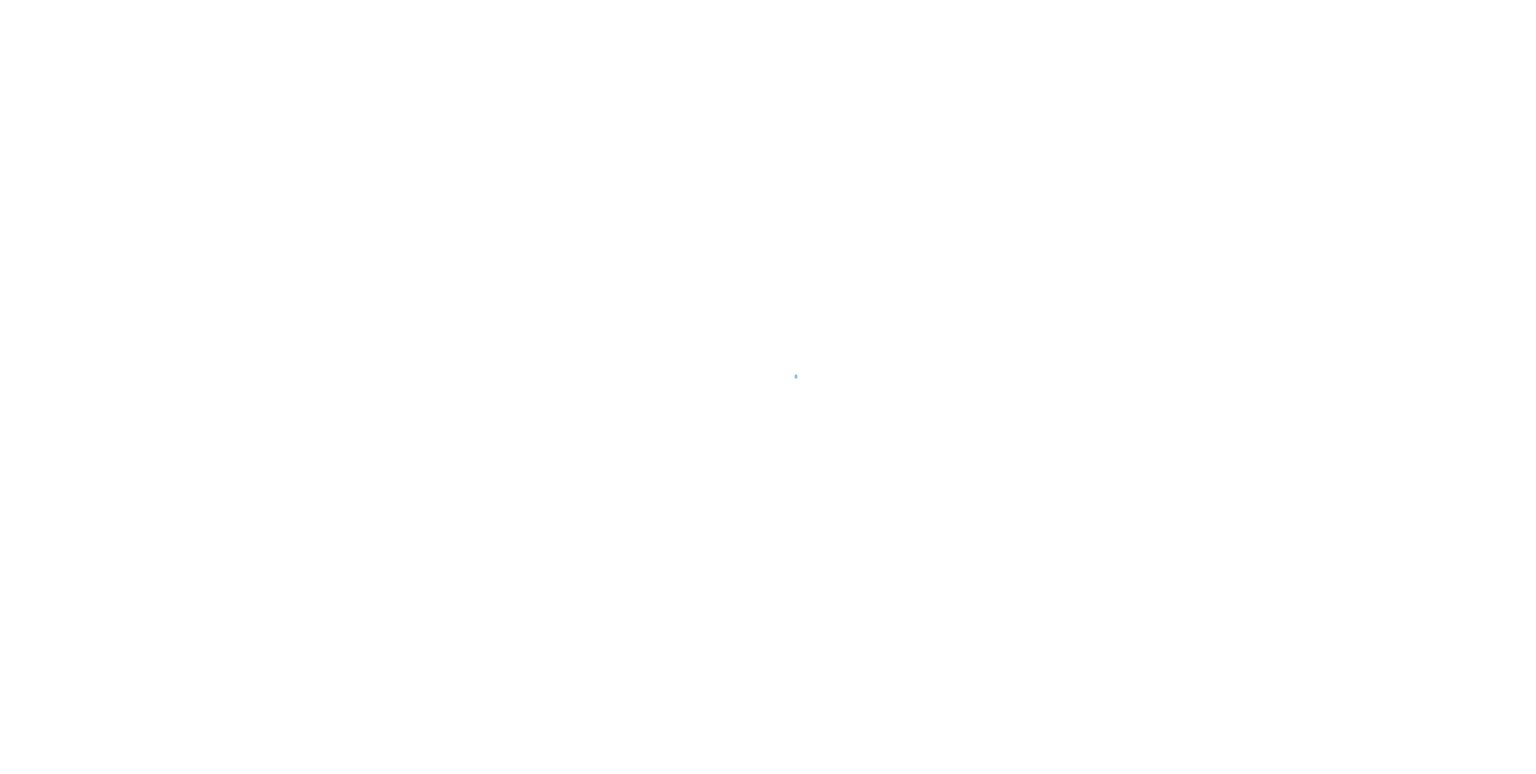scroll, scrollTop: 0, scrollLeft: 0, axis: both 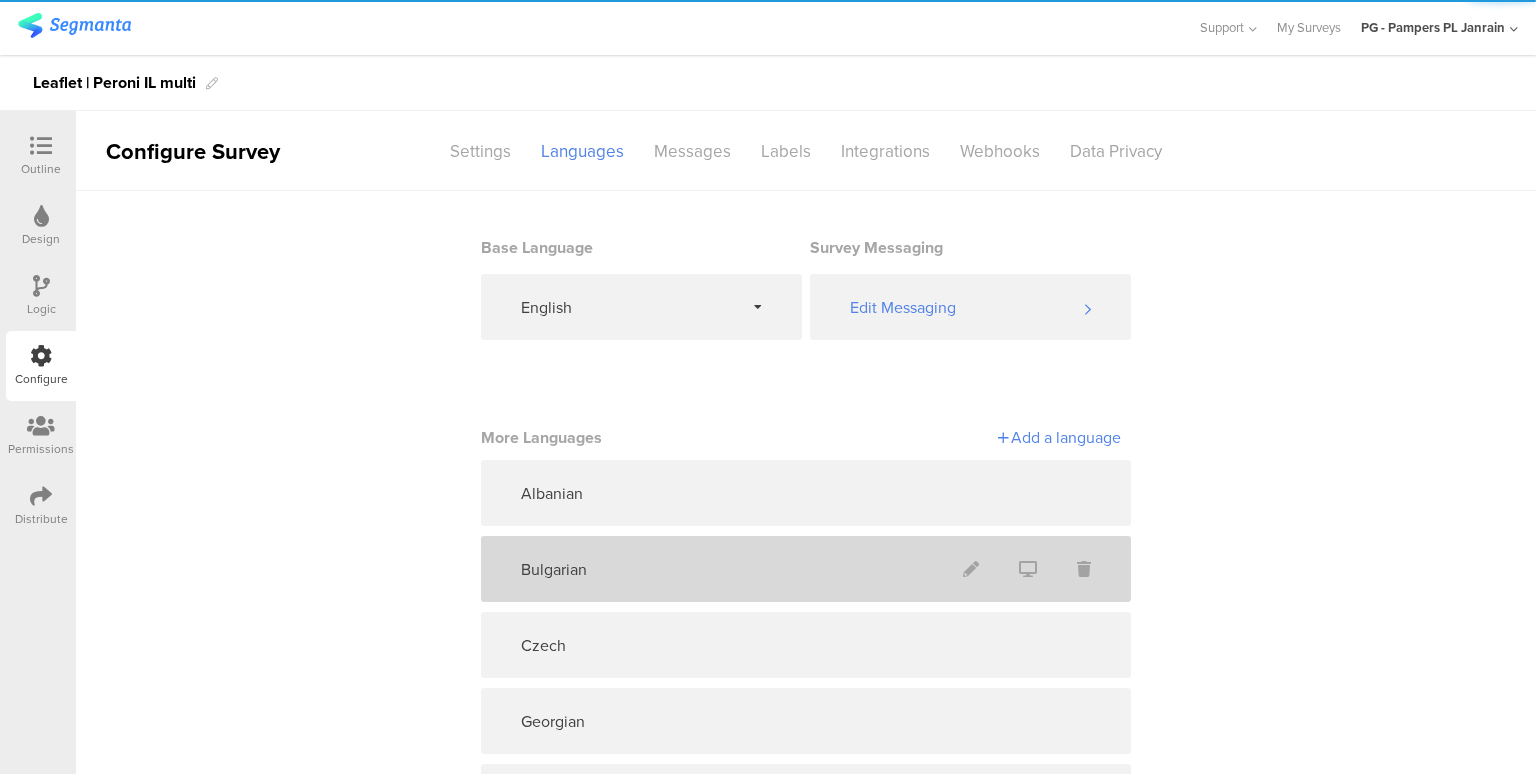 click on "Bulgarian" at bounding box center [806, 569] 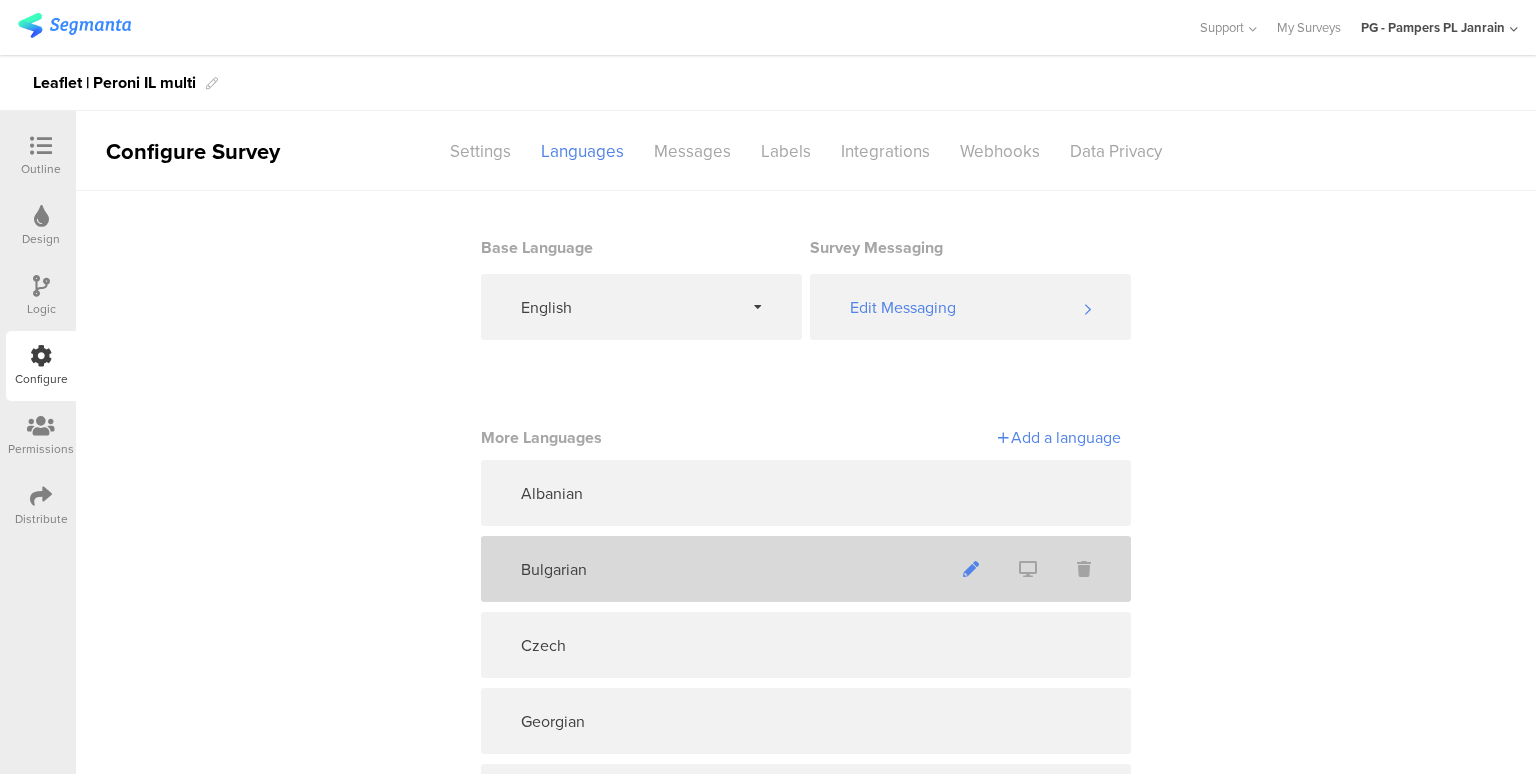 click on "Bulgarian" at bounding box center (806, 569) 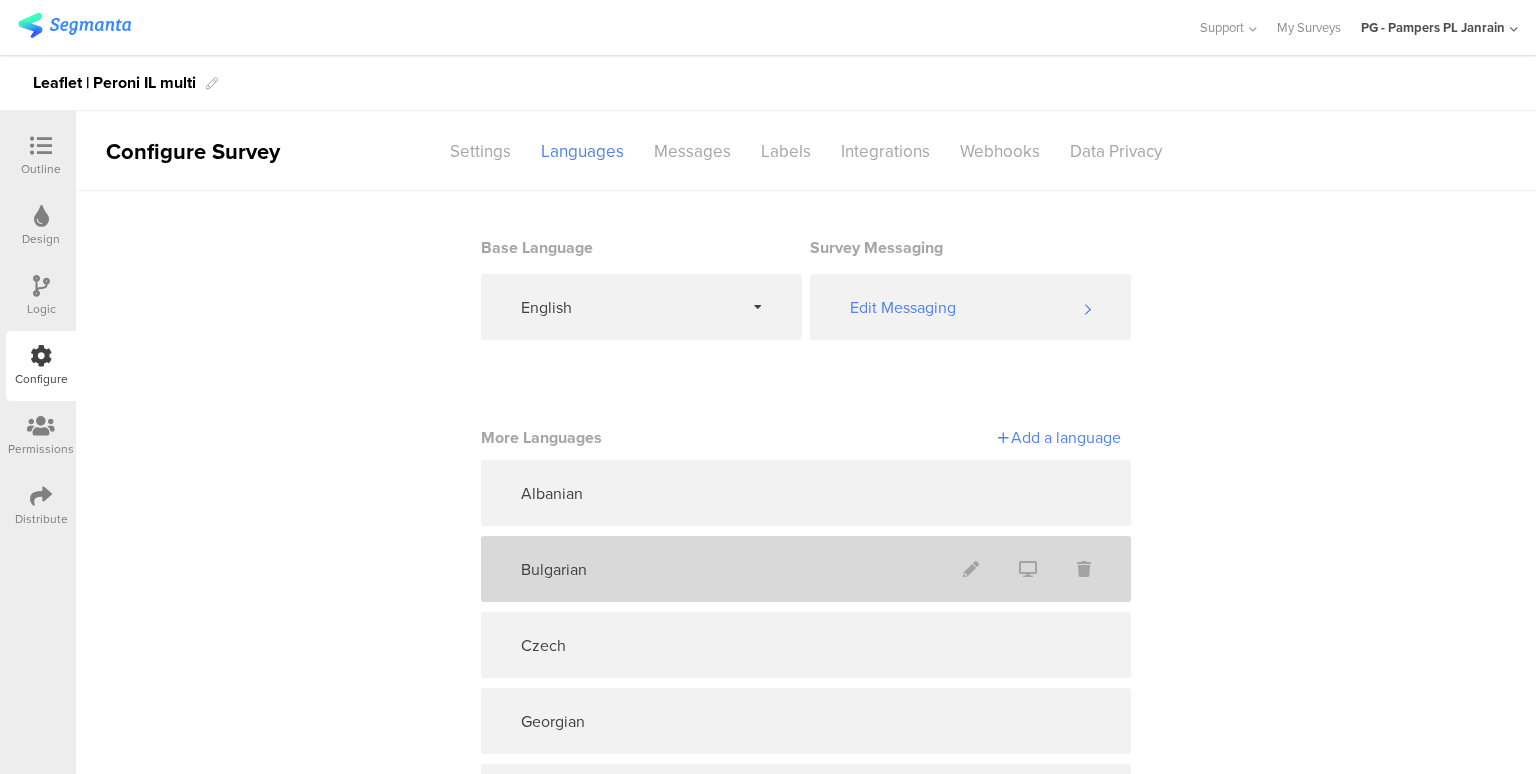 click on "Bulgarian" at bounding box center (806, 569) 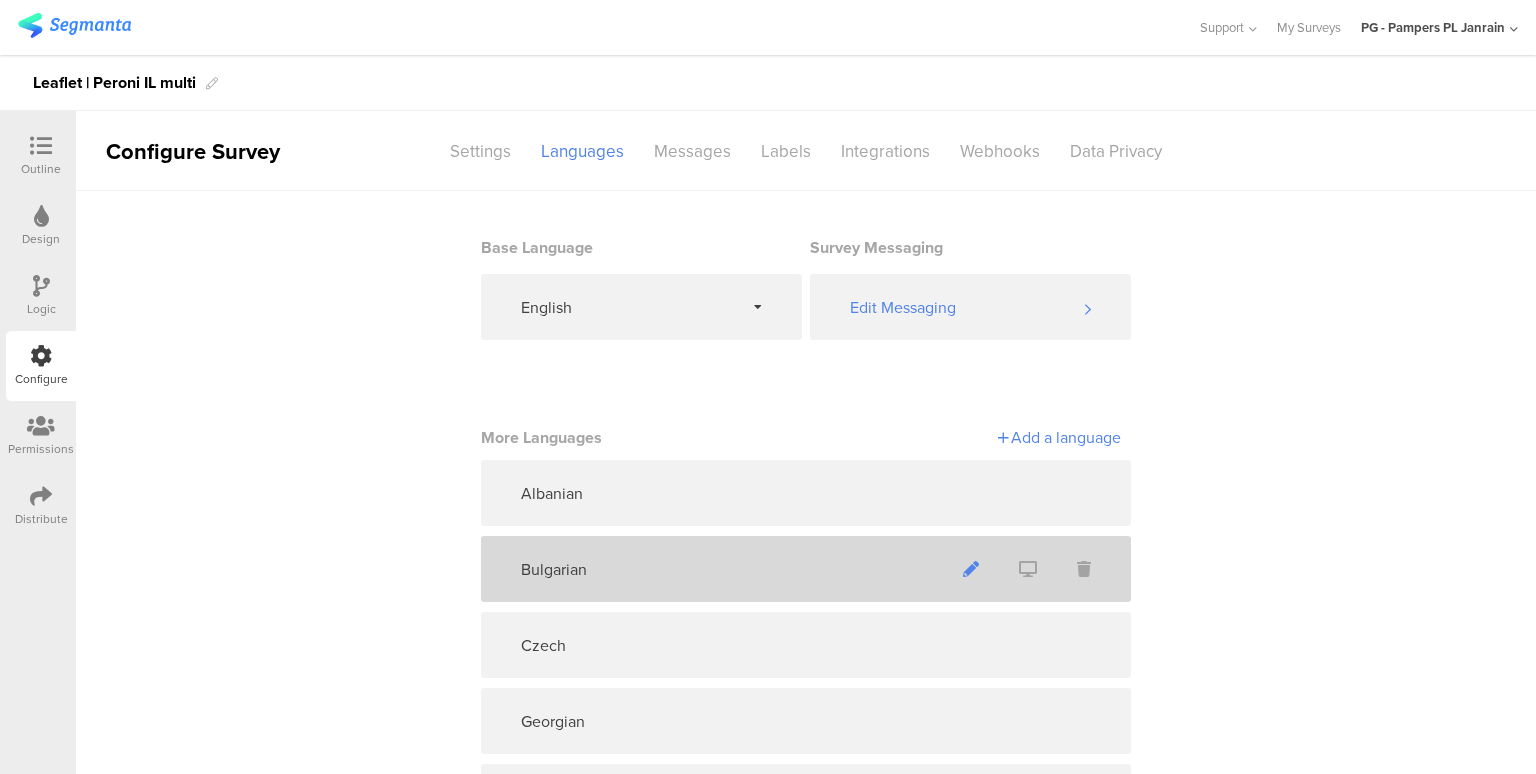 click at bounding box center (971, 493) 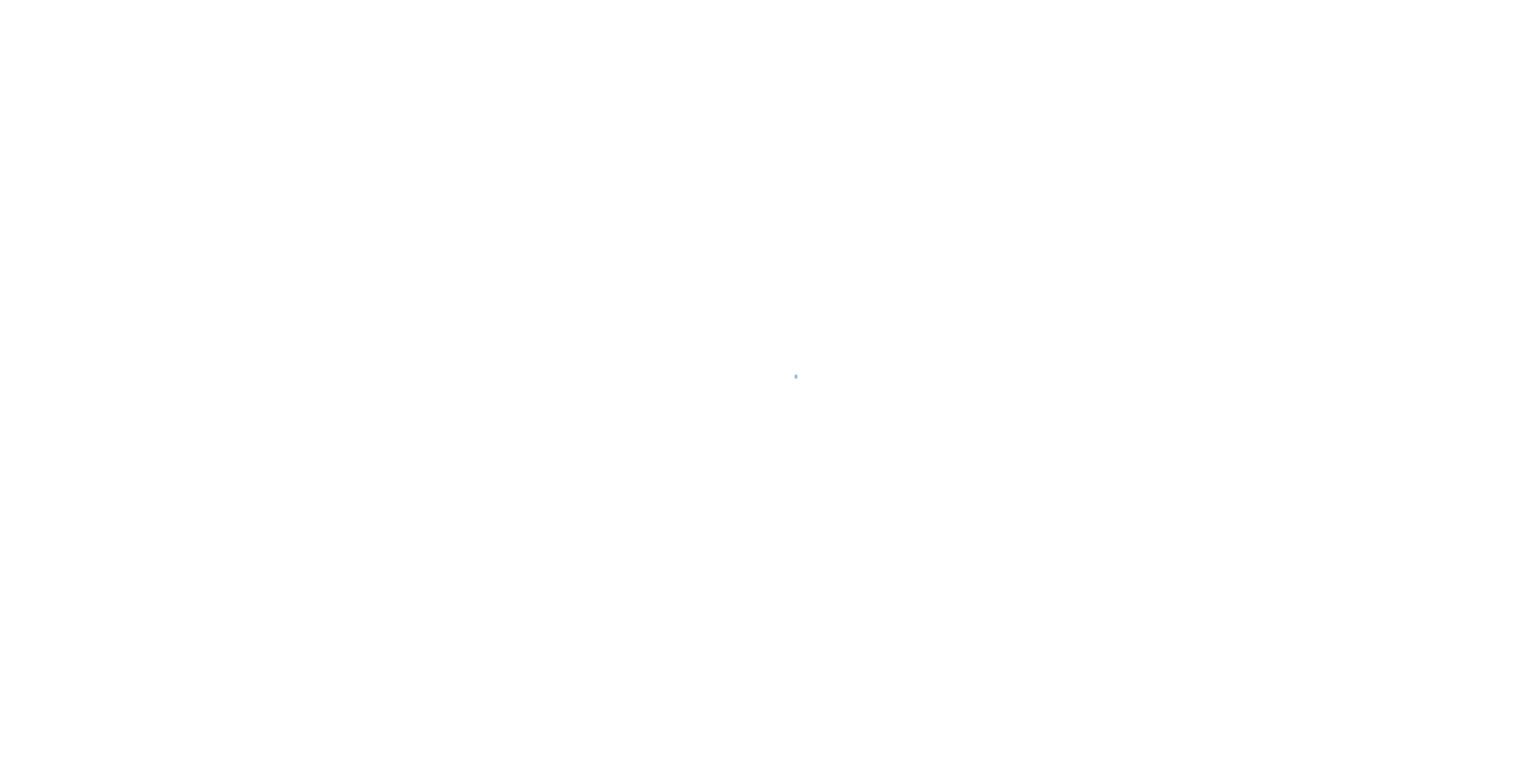 scroll, scrollTop: 0, scrollLeft: 0, axis: both 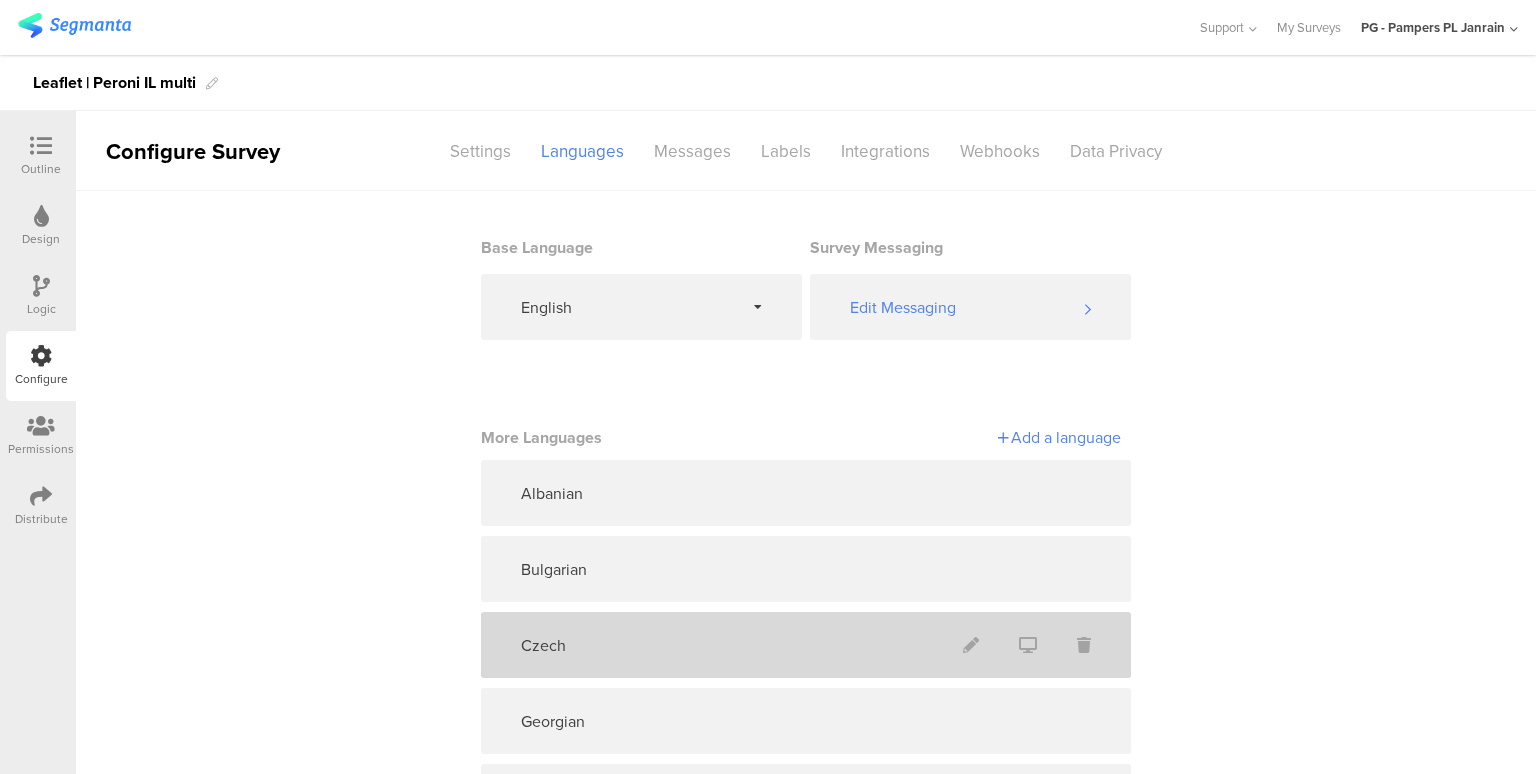 click on "Czech" at bounding box center (806, 645) 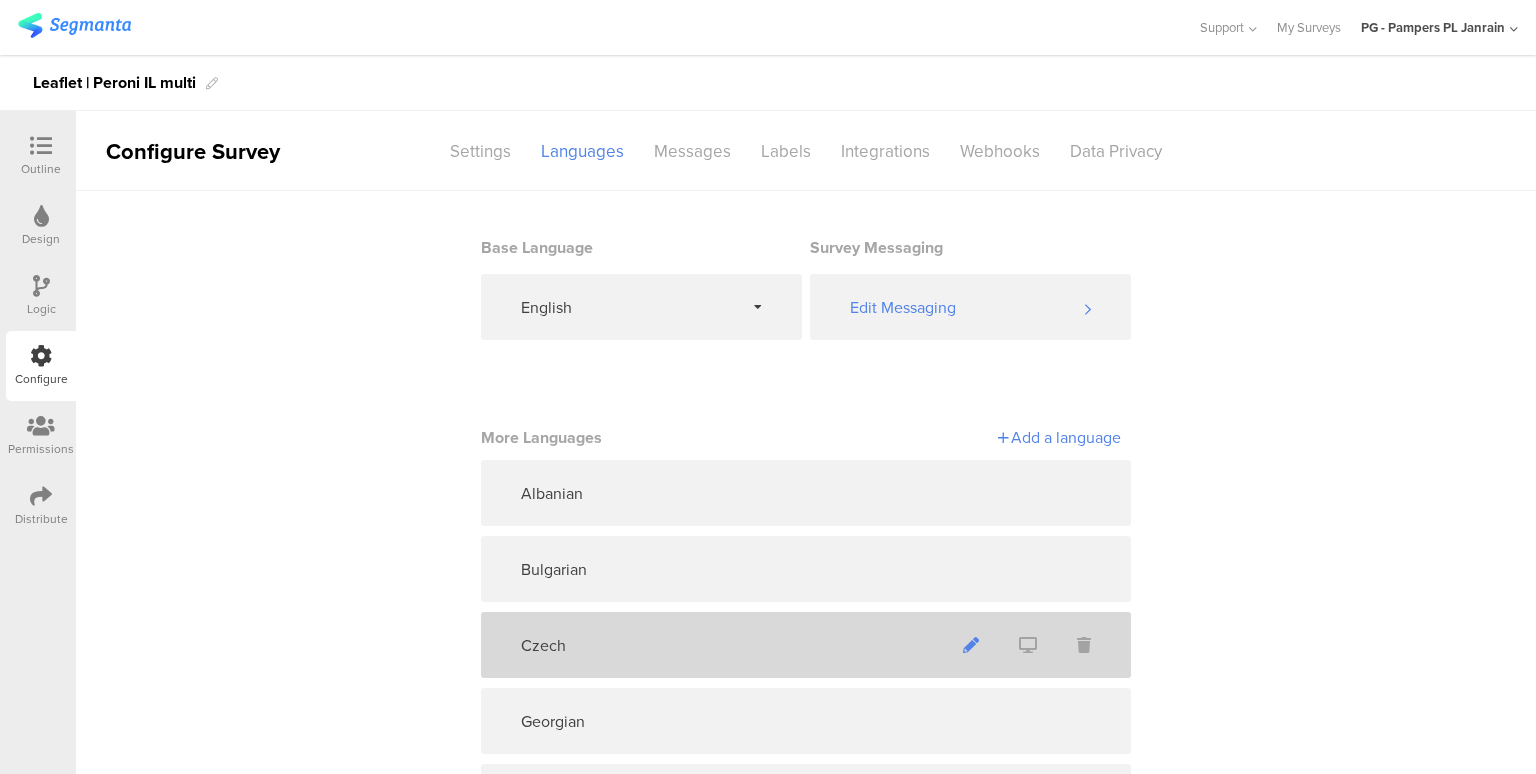 click at bounding box center [971, 493] 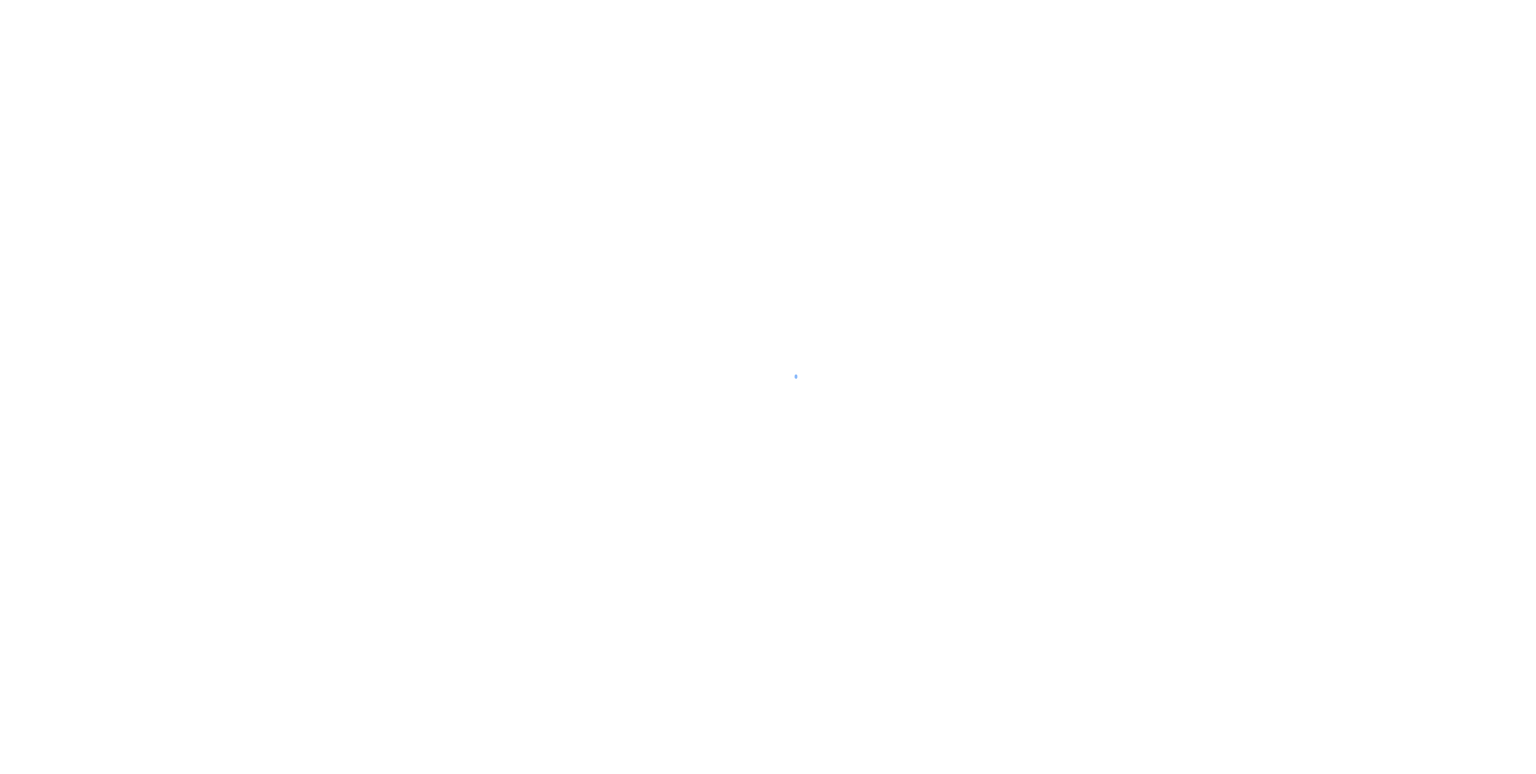 scroll, scrollTop: 0, scrollLeft: 0, axis: both 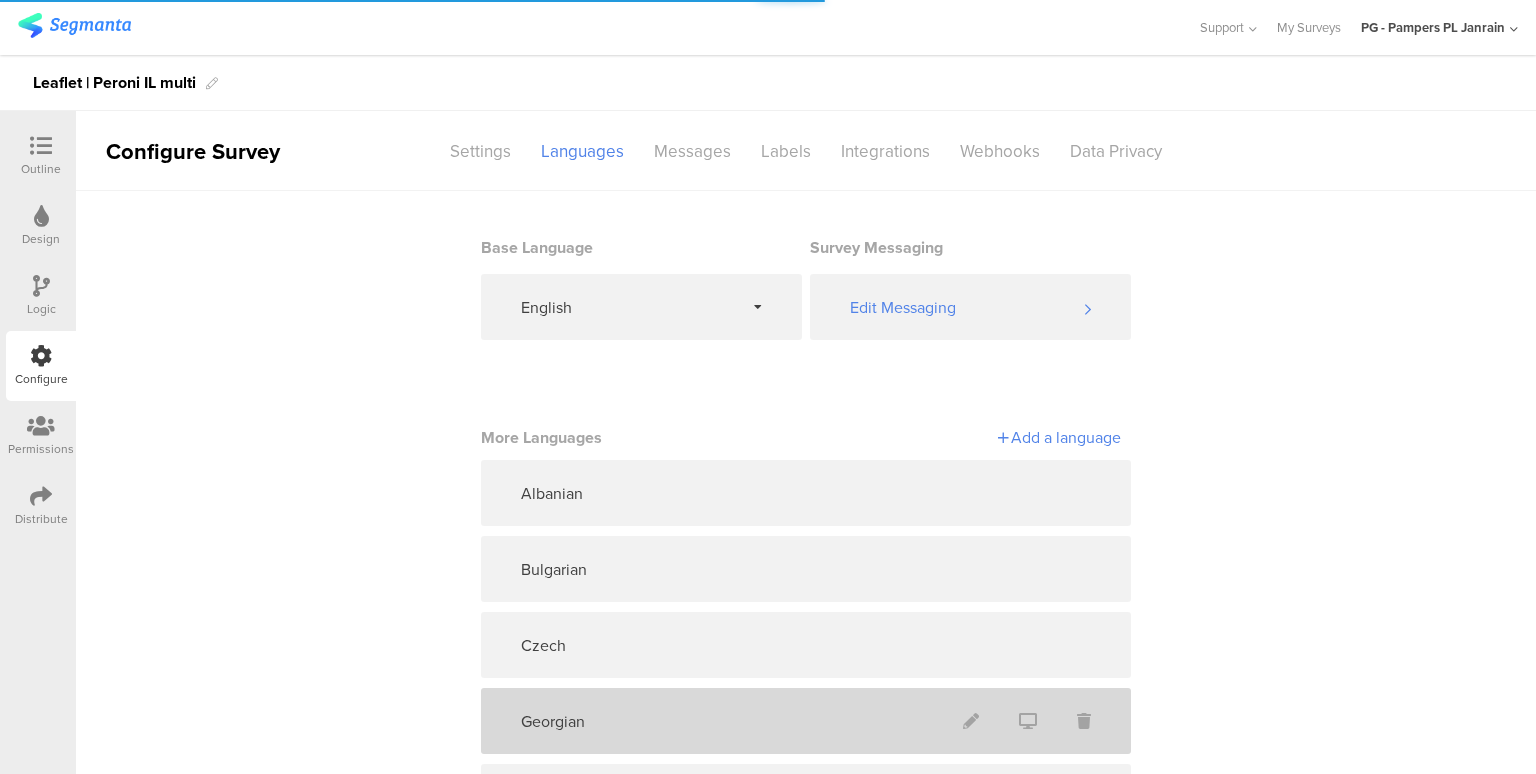 click on "Georgian" at bounding box center [806, 721] 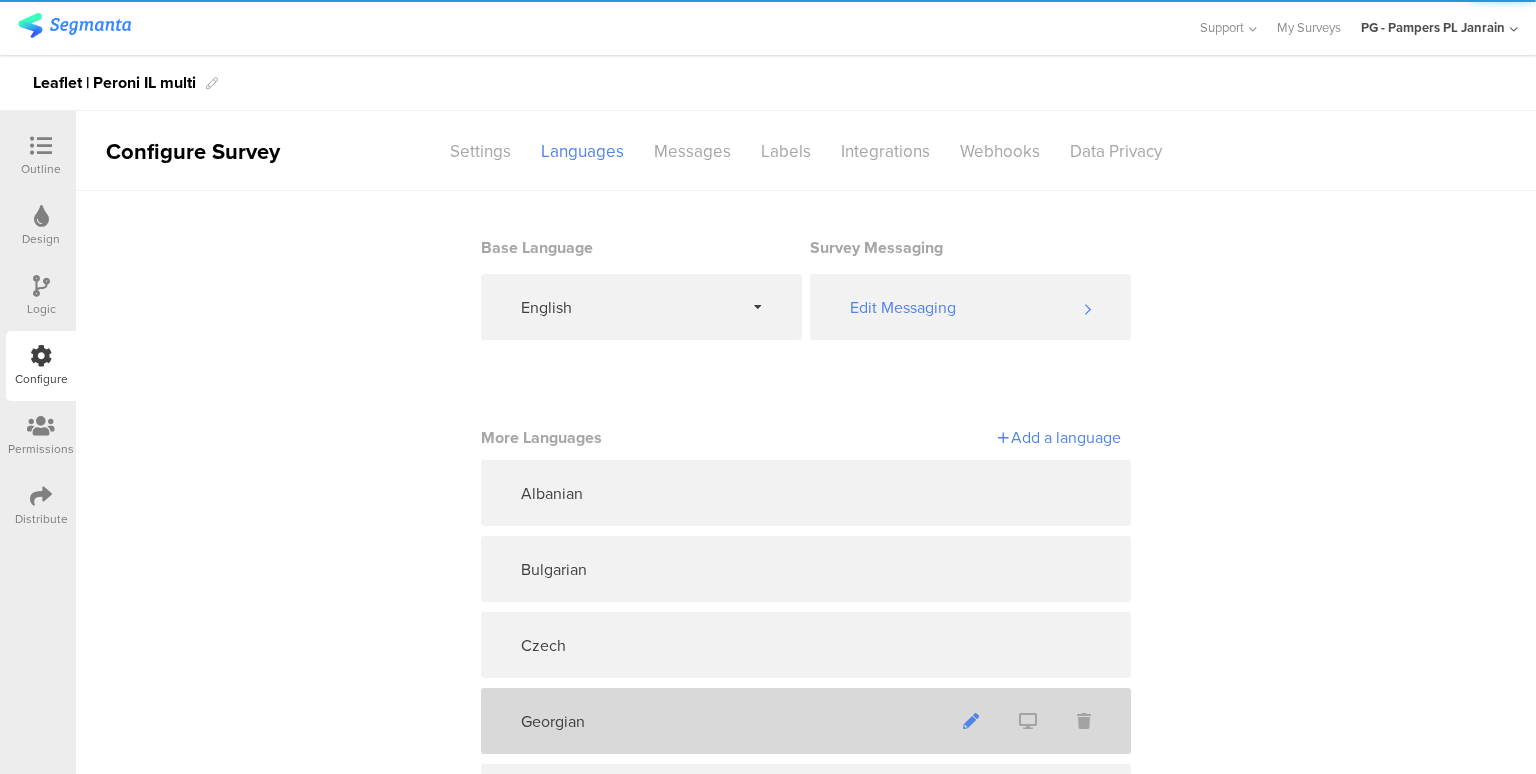 click at bounding box center (971, 493) 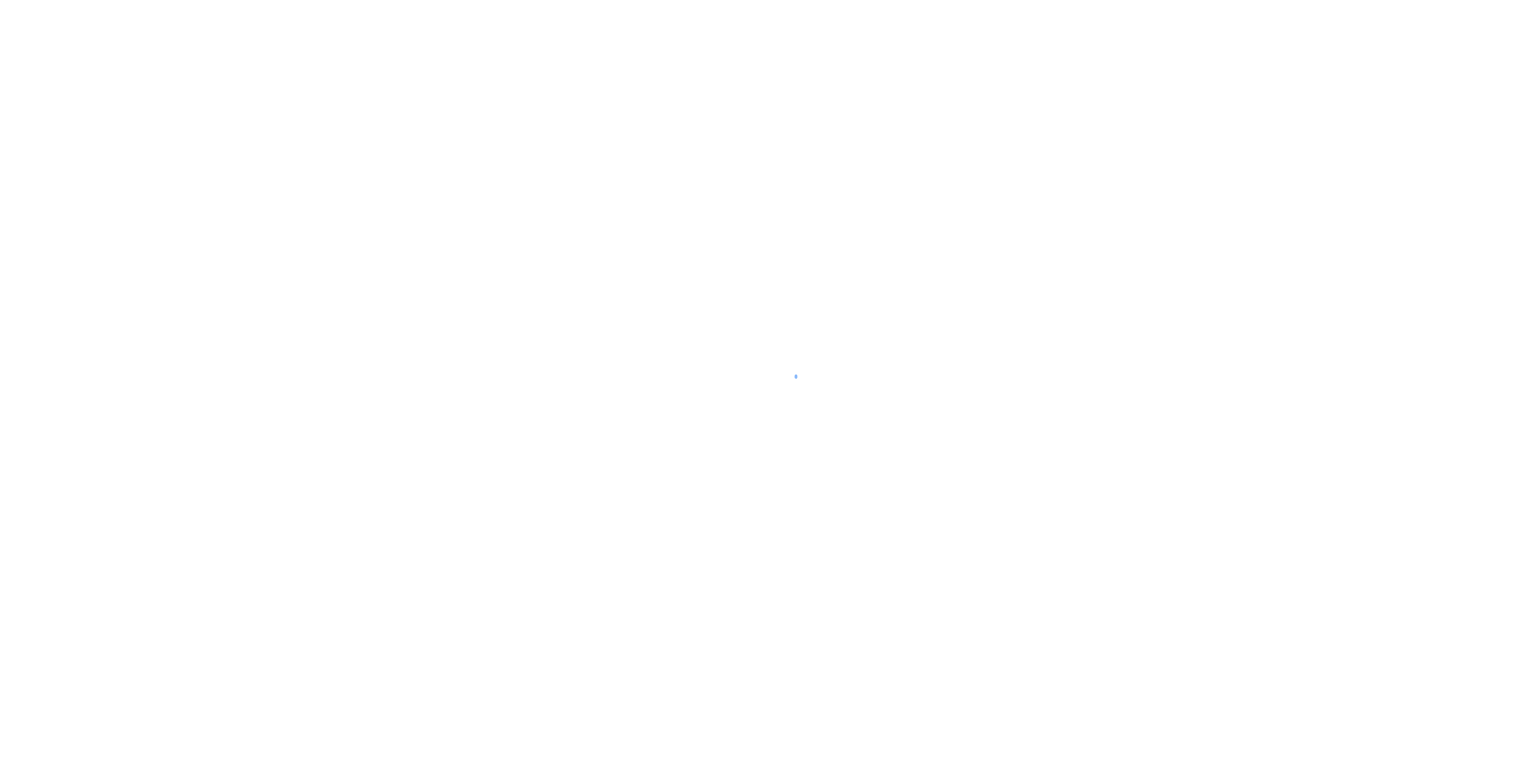 scroll, scrollTop: 0, scrollLeft: 0, axis: both 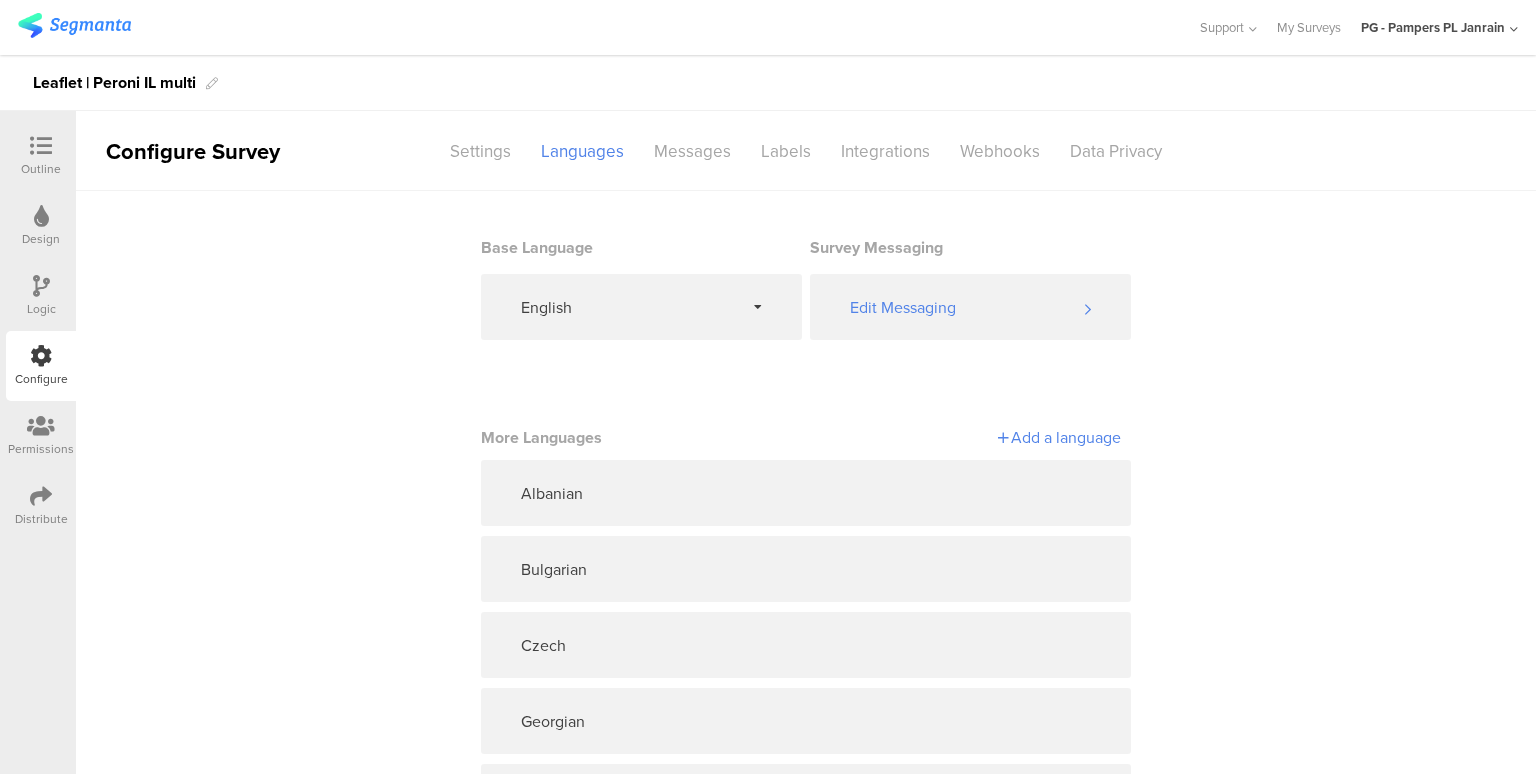 click on "Greek" at bounding box center [806, 797] 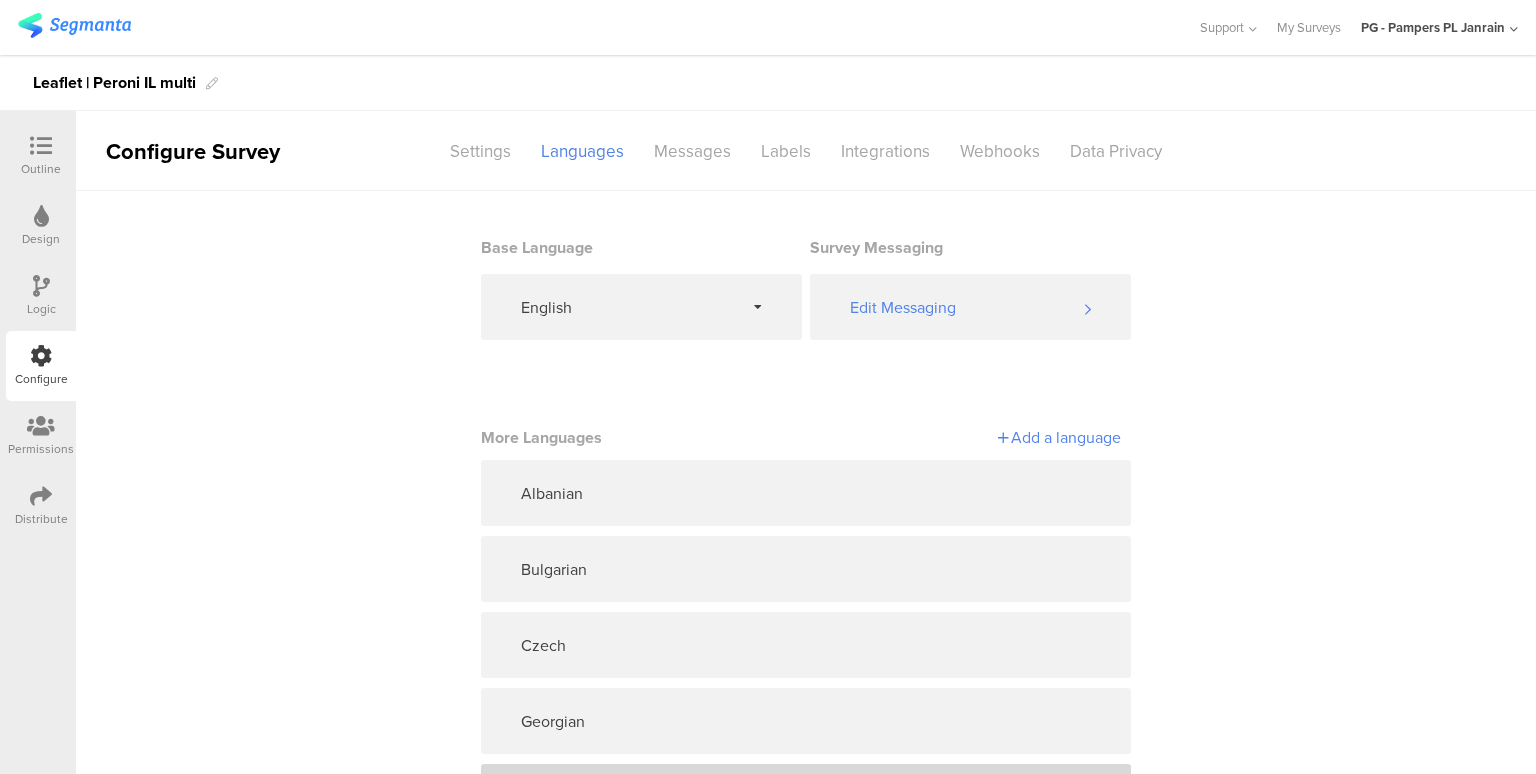 click at bounding box center [971, 493] 